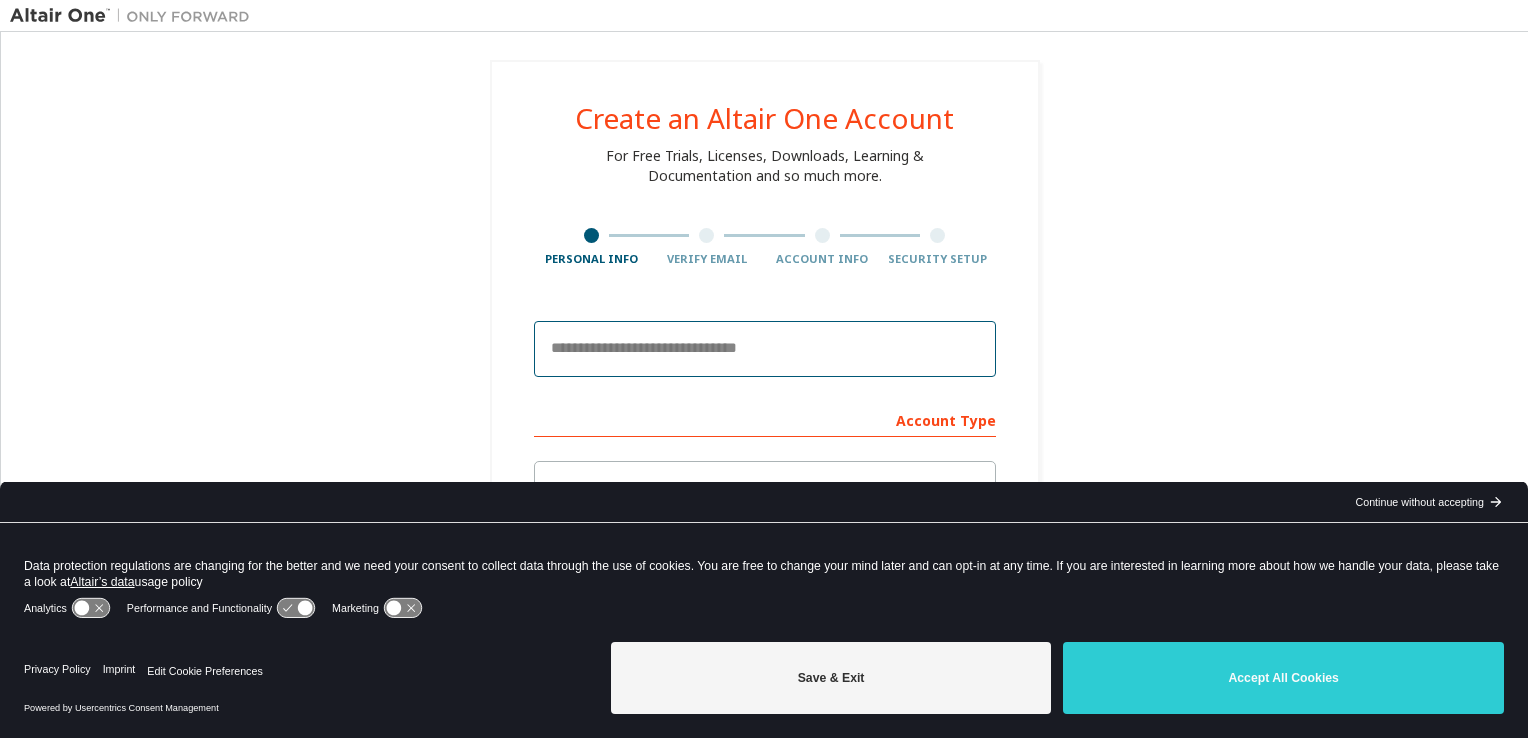 click at bounding box center (765, 349) 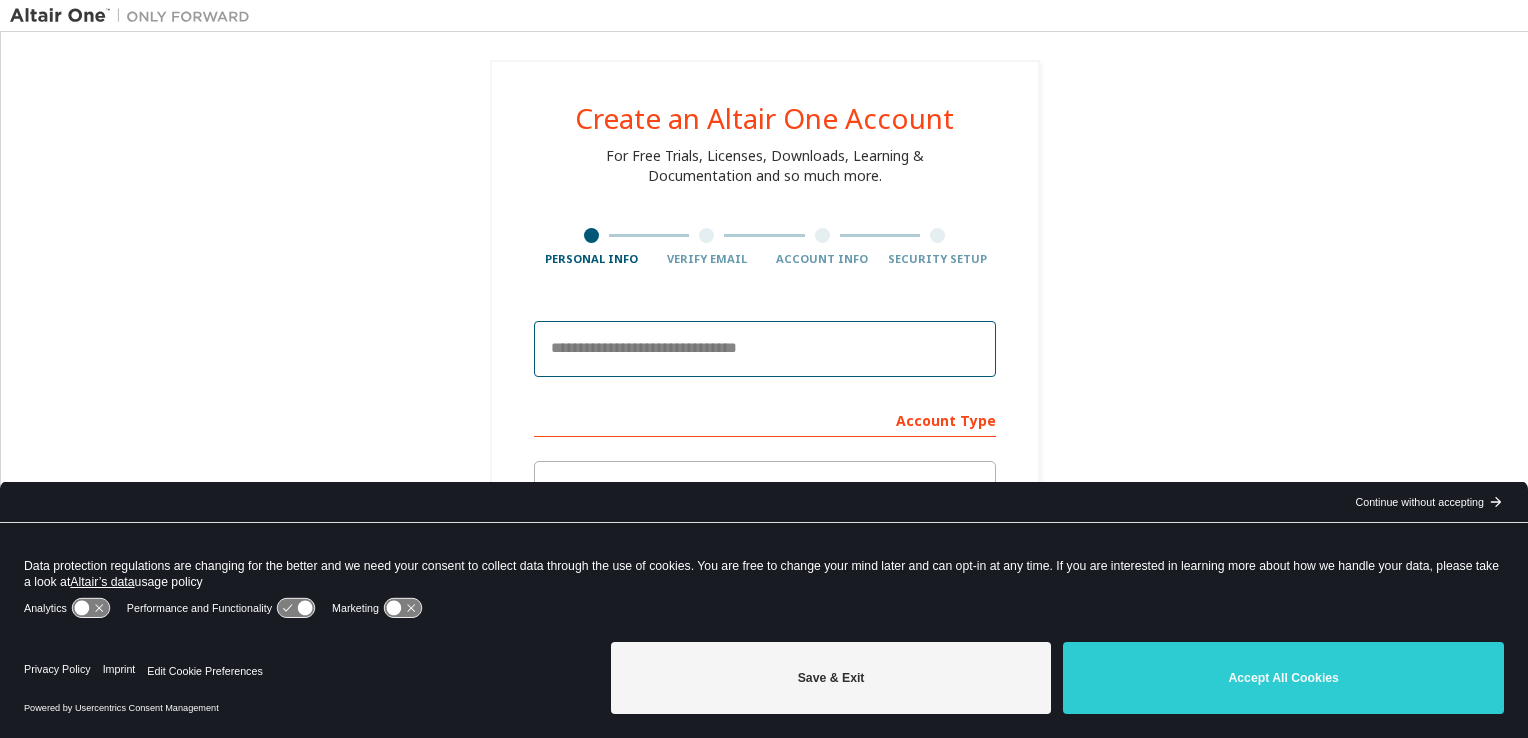 scroll, scrollTop: 0, scrollLeft: 0, axis: both 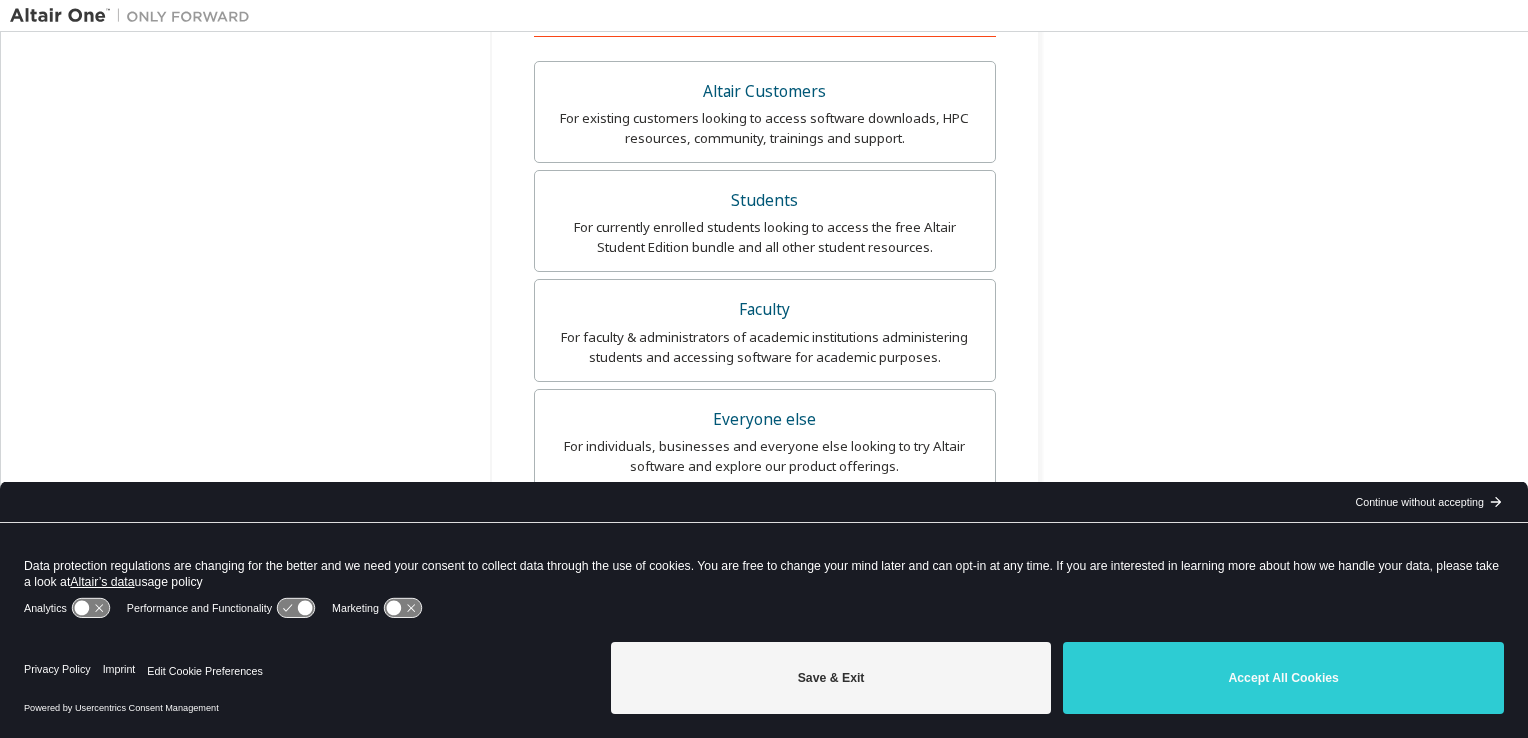 type on "**********" 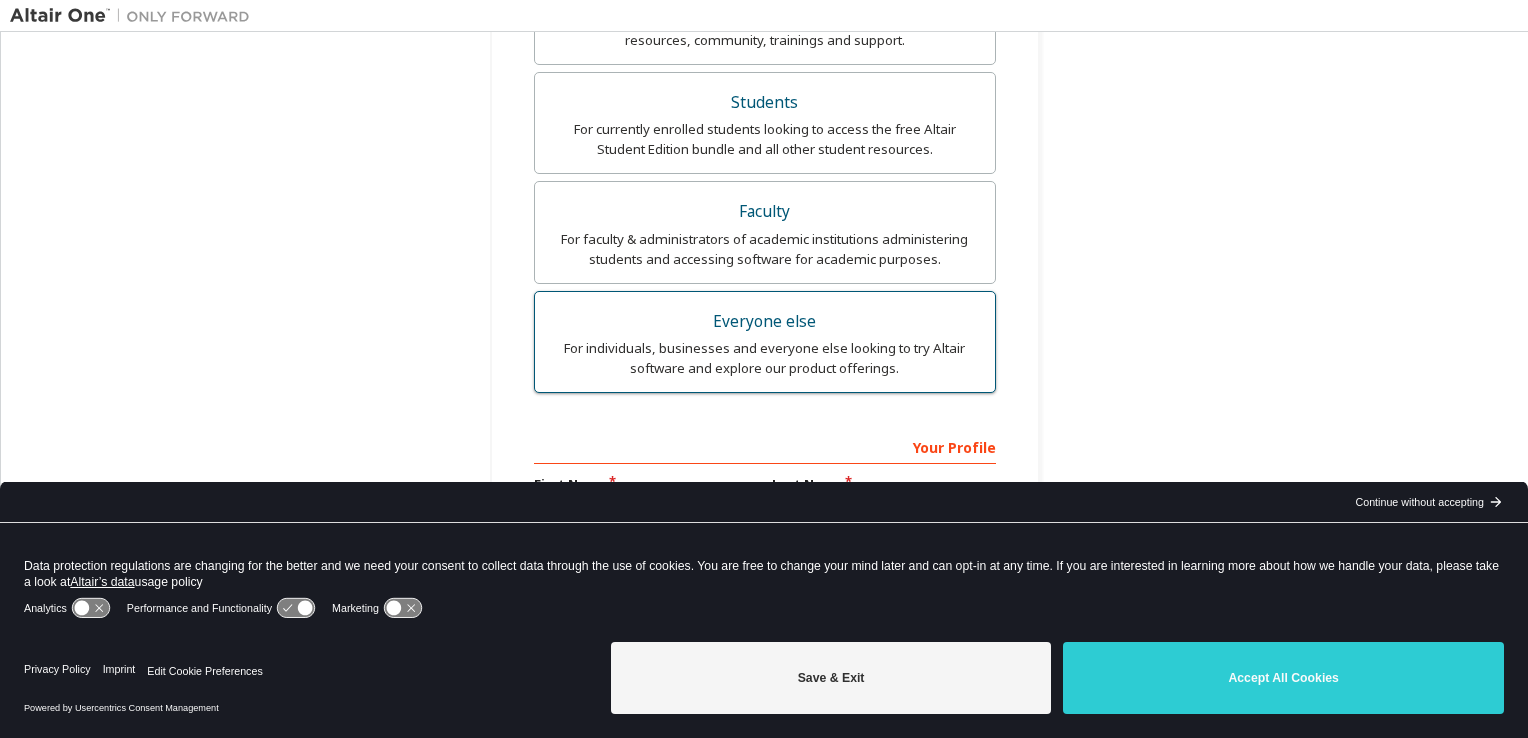 scroll, scrollTop: 500, scrollLeft: 0, axis: vertical 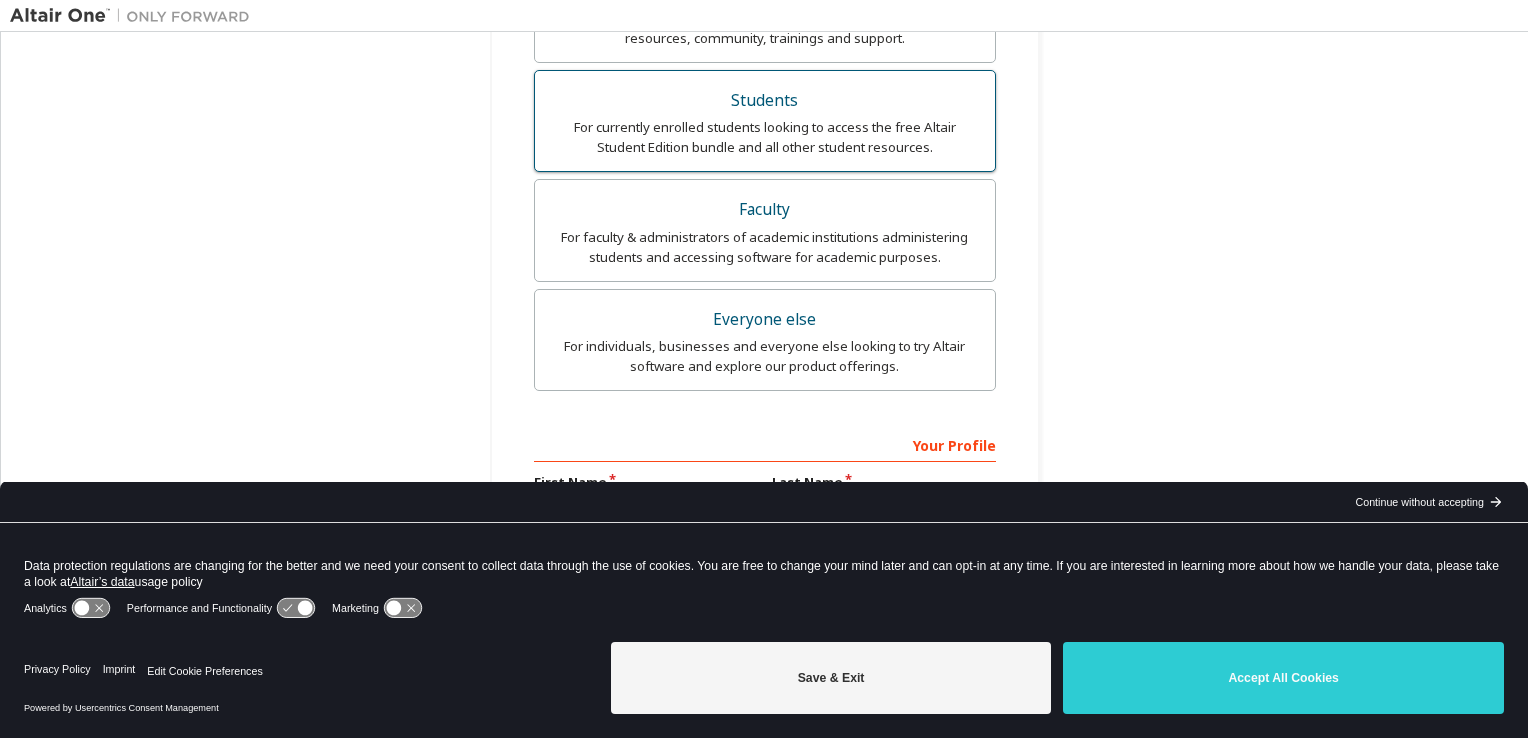 click on "Students" at bounding box center (765, 101) 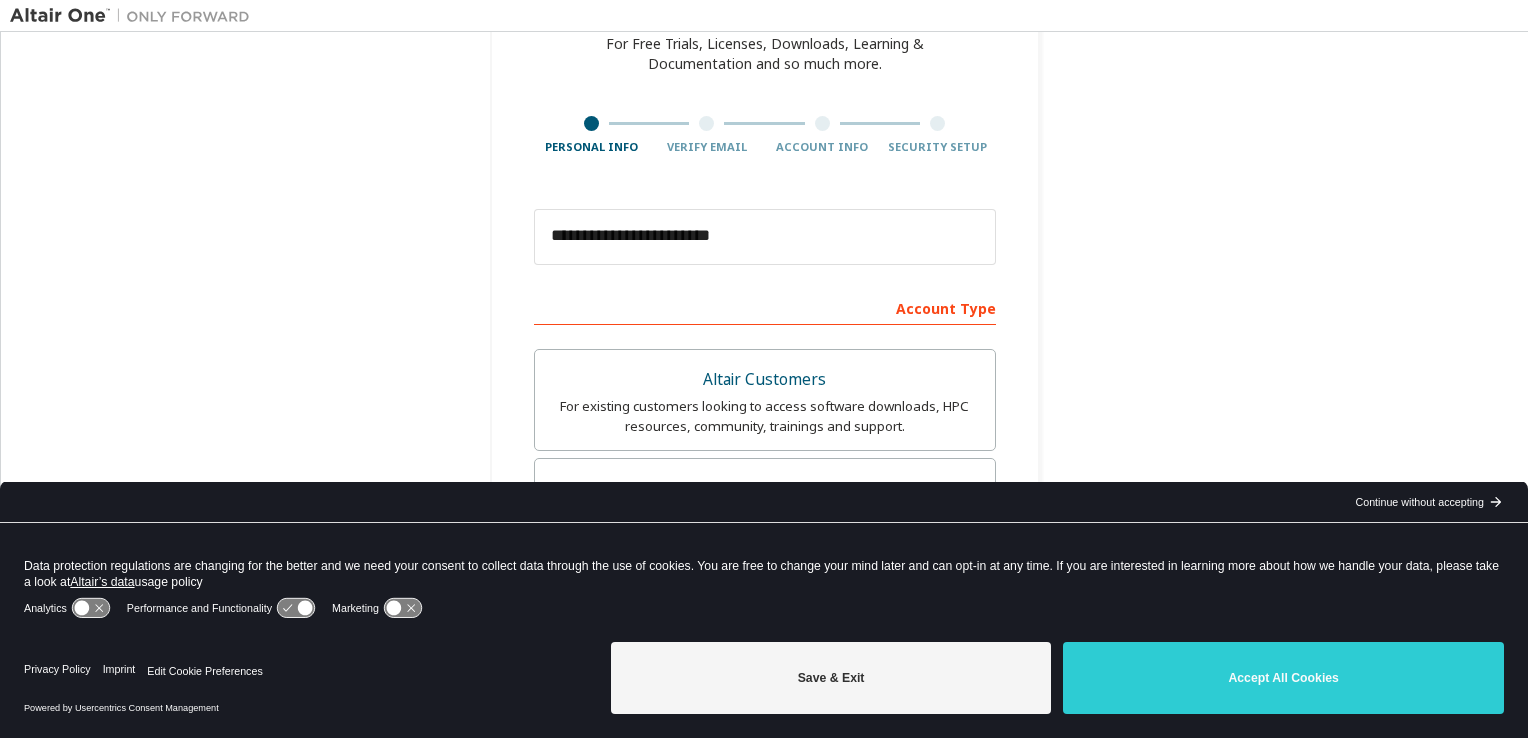 scroll, scrollTop: 100, scrollLeft: 0, axis: vertical 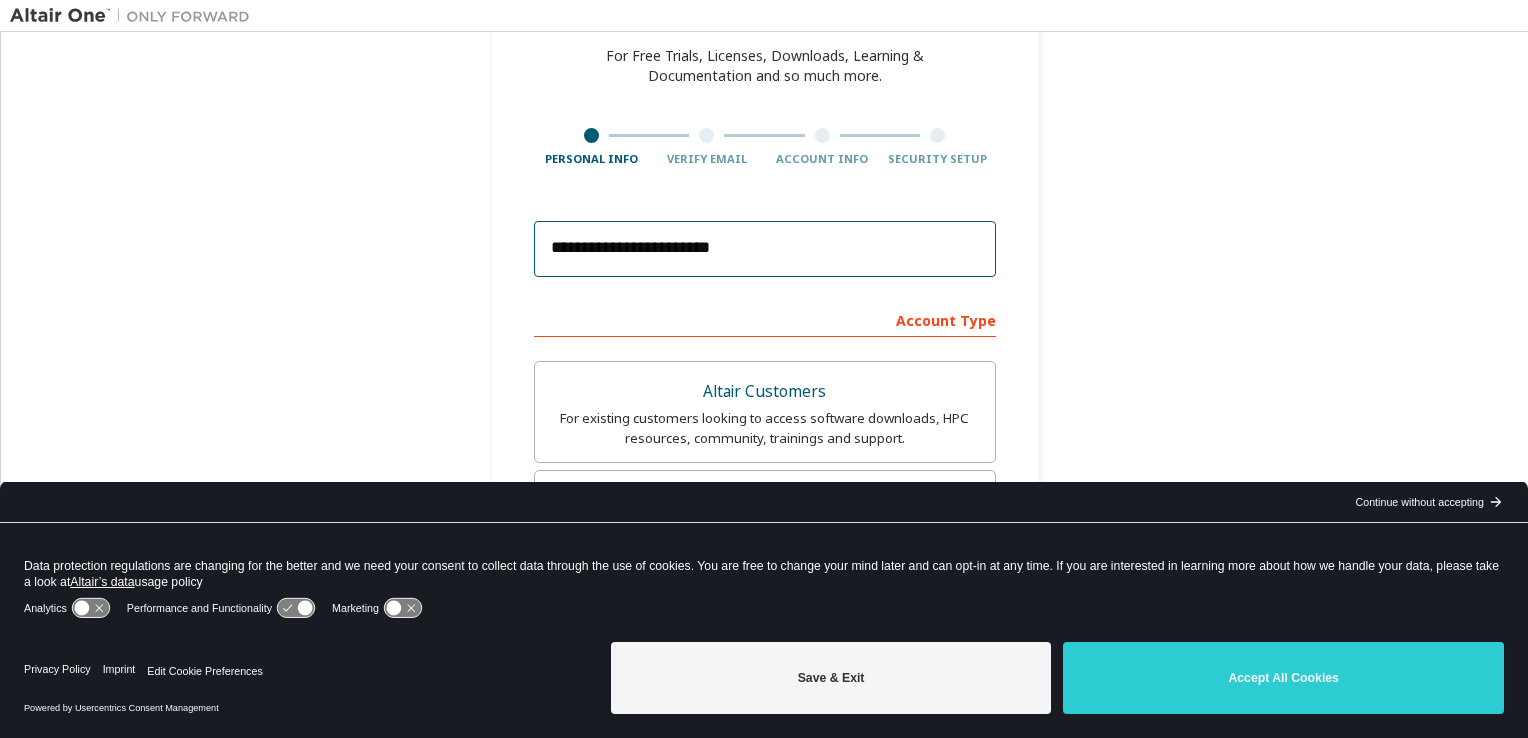 click on "**********" at bounding box center (765, 249) 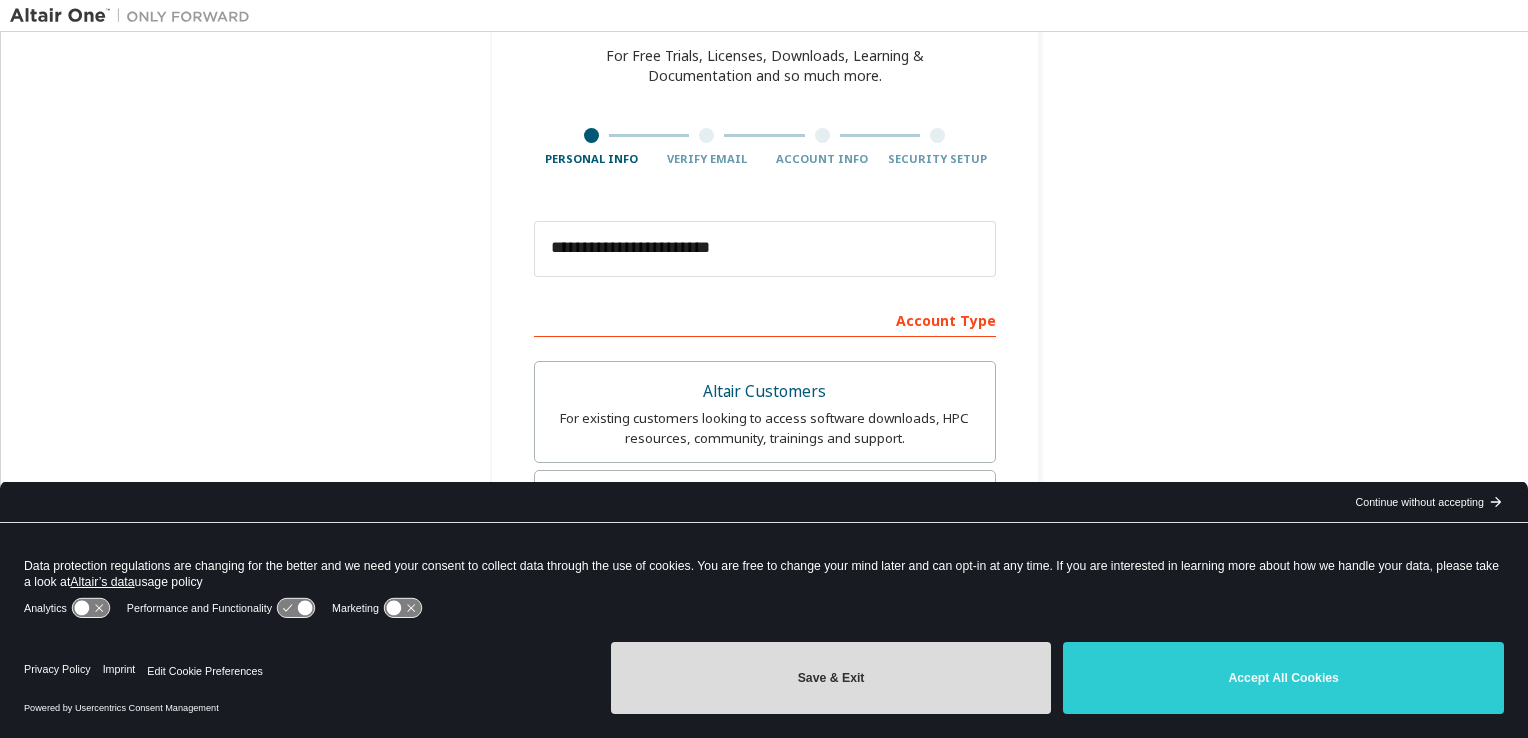 click on "Save & Exit" at bounding box center [831, 678] 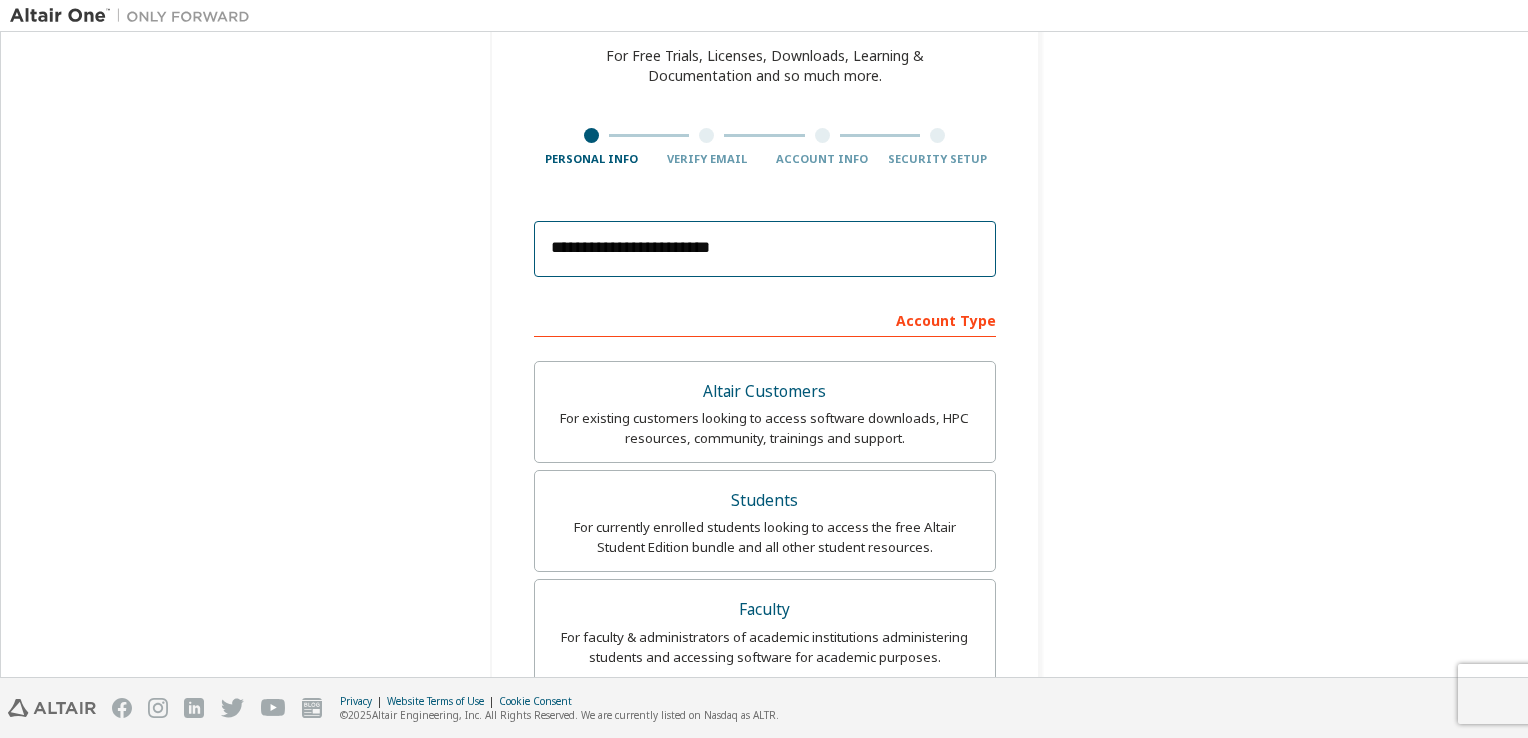 click on "**********" at bounding box center (765, 249) 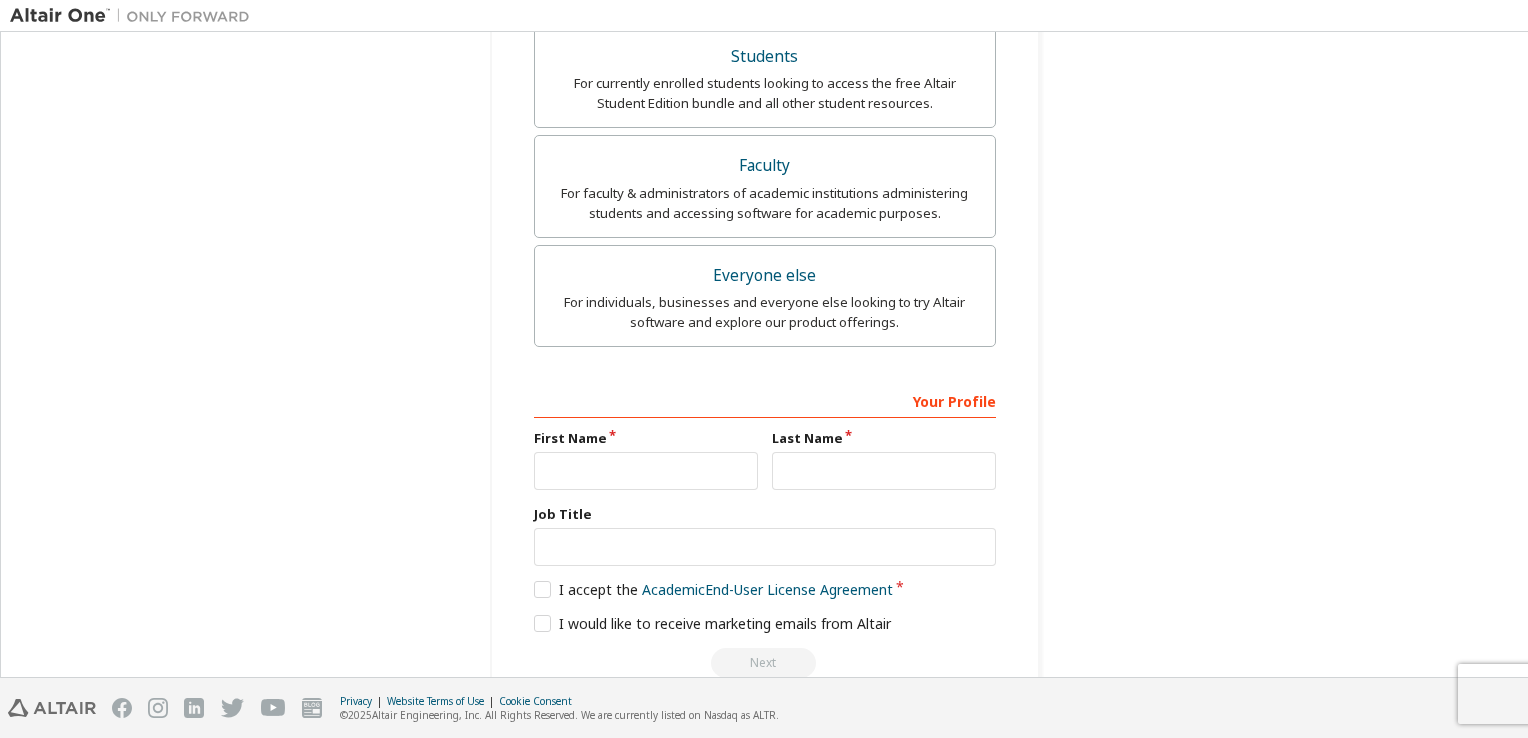scroll, scrollTop: 584, scrollLeft: 0, axis: vertical 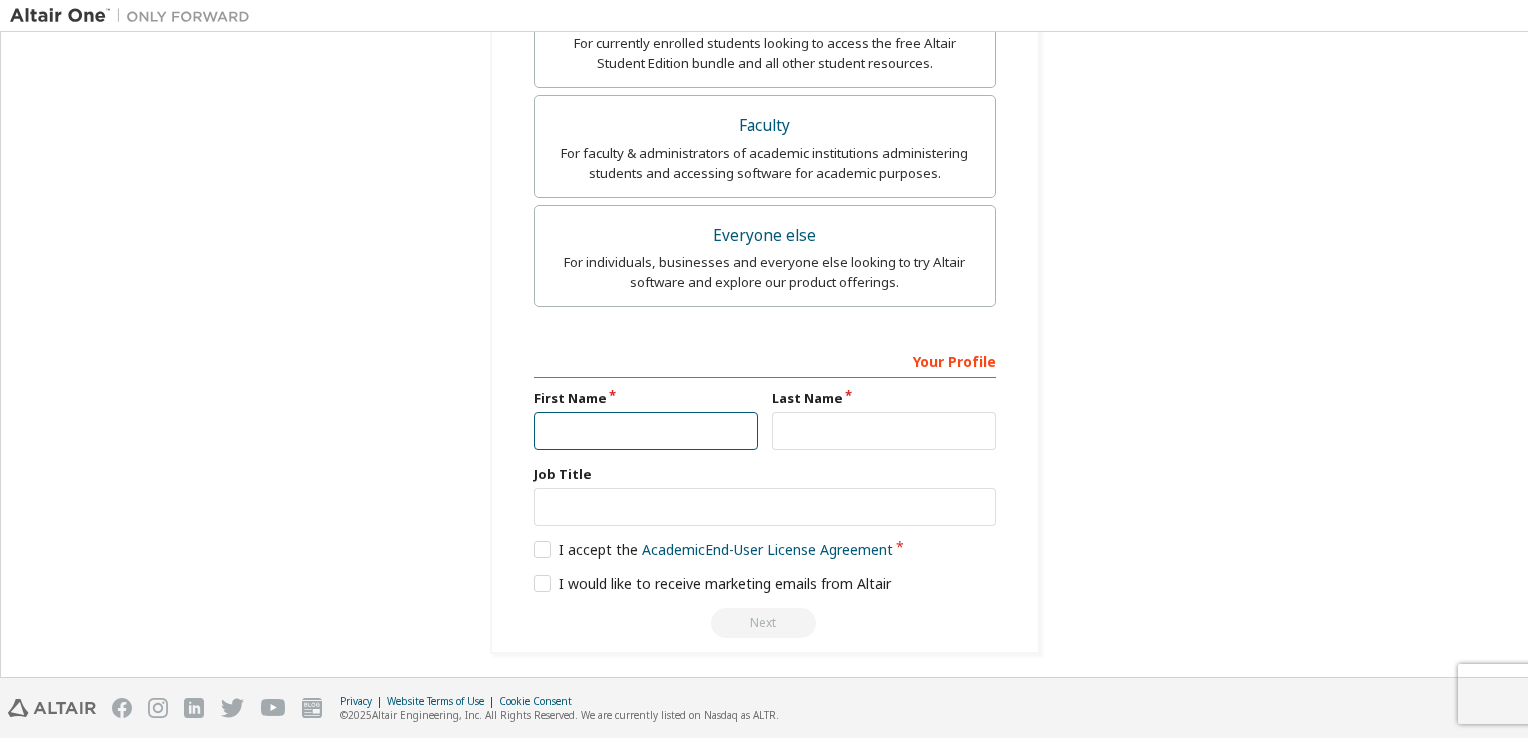click at bounding box center (646, 431) 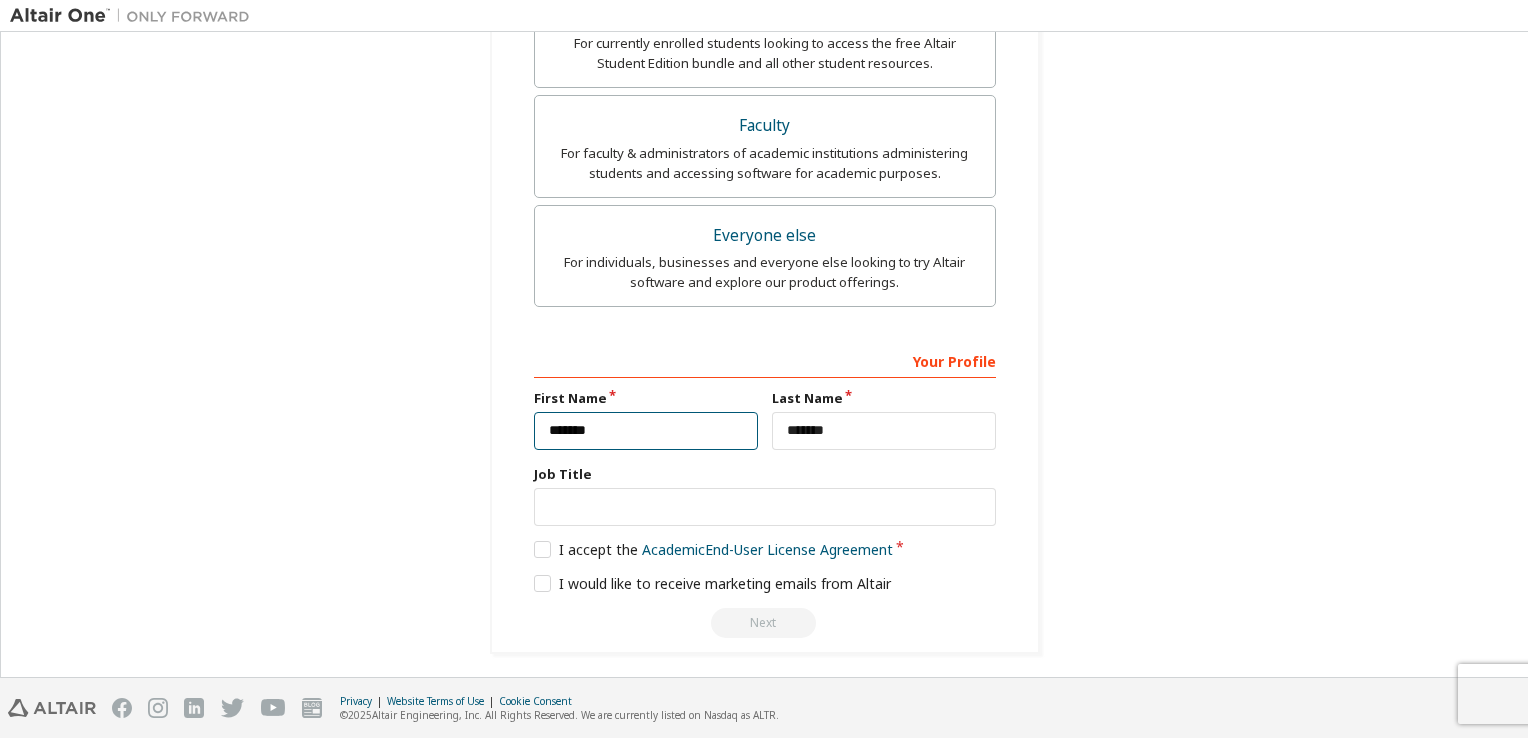 click on "*******" at bounding box center (646, 431) 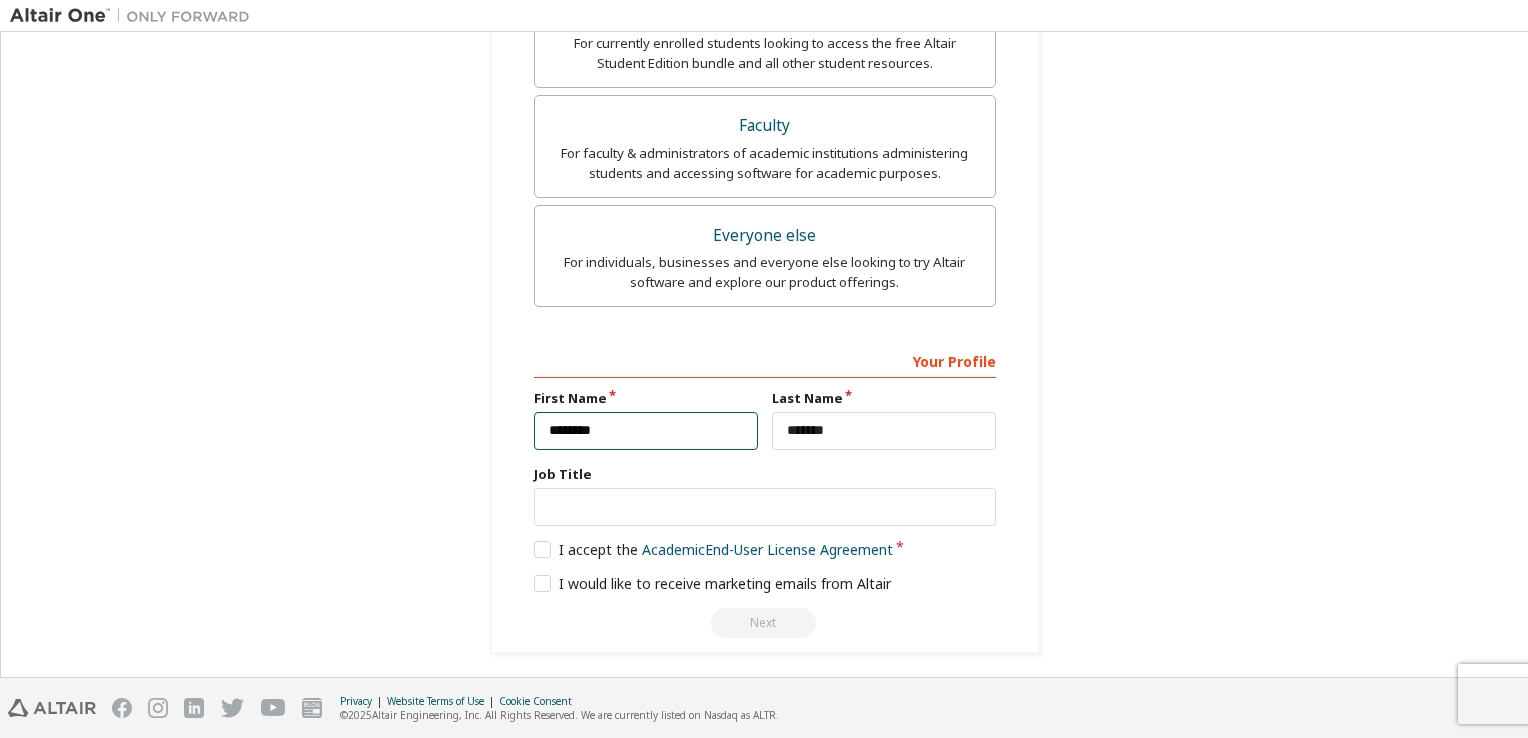 type on "*******" 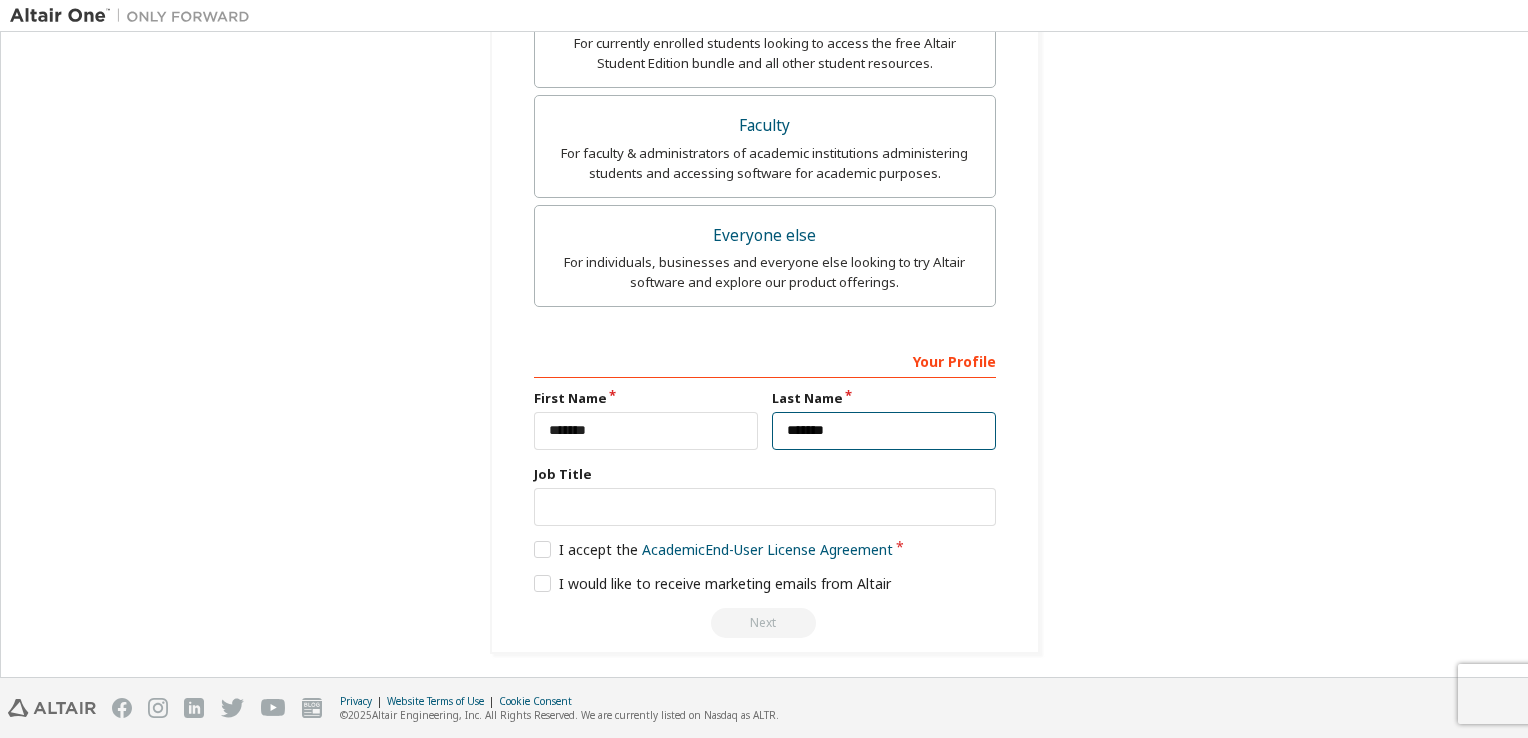 click on "*******" at bounding box center [884, 431] 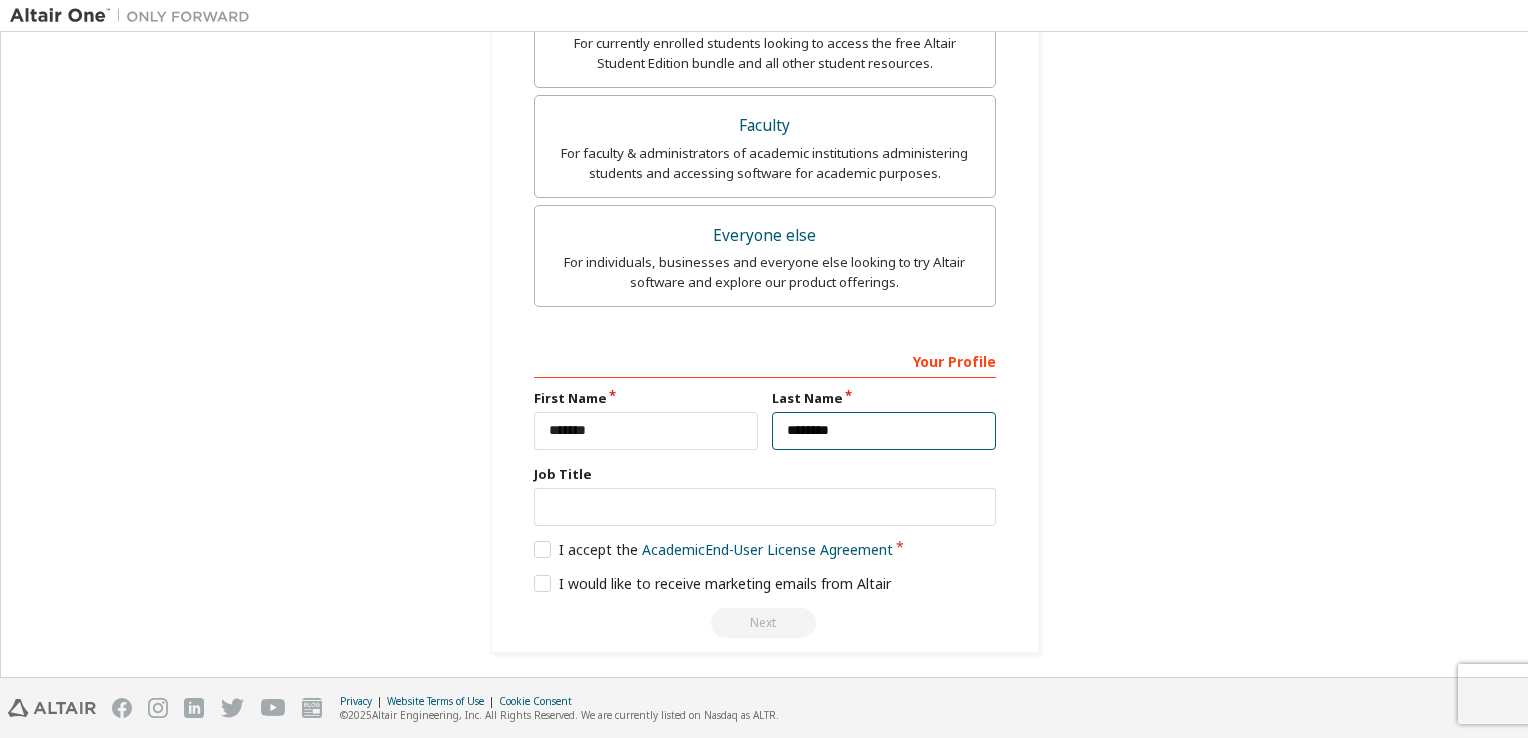 type on "*******" 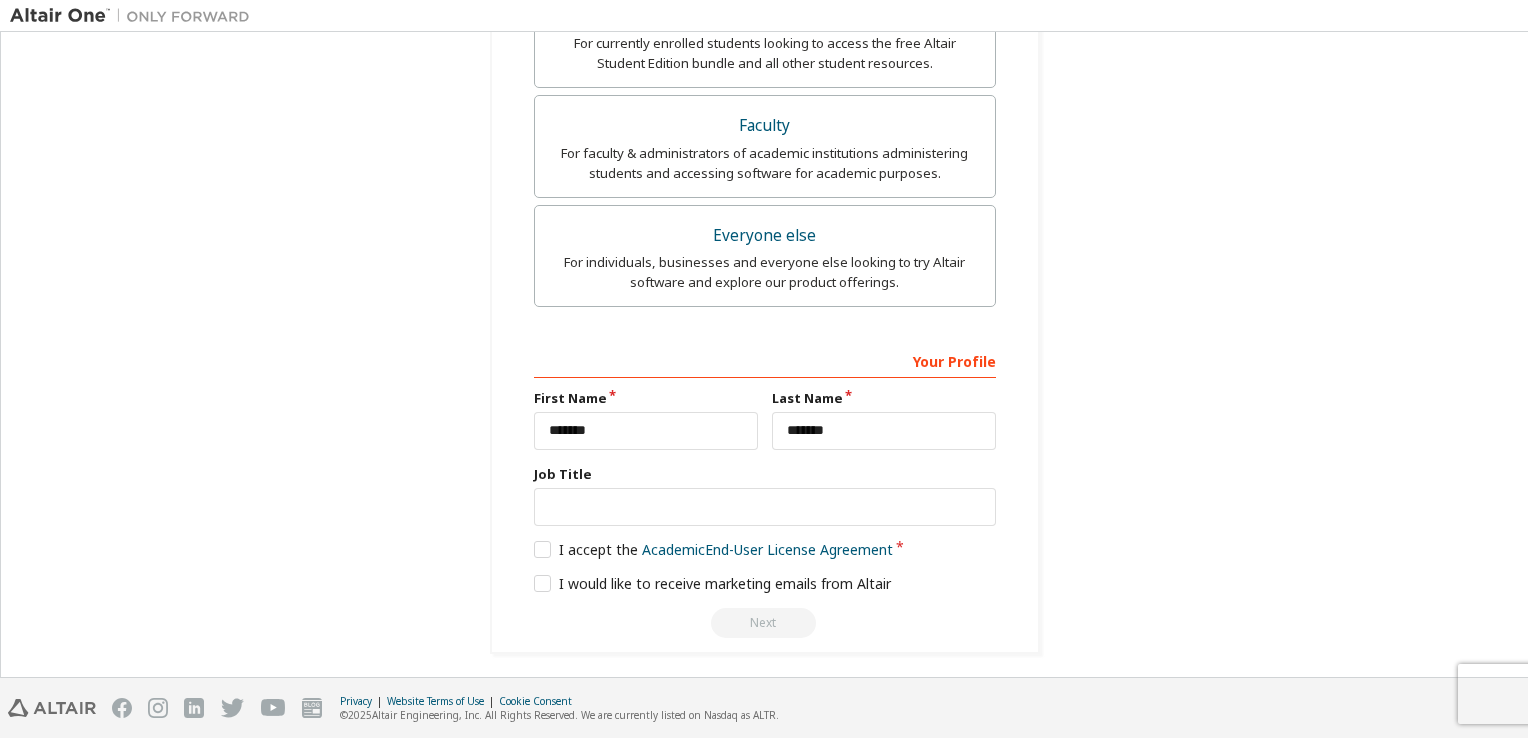 click on "**********" at bounding box center [764, 65] 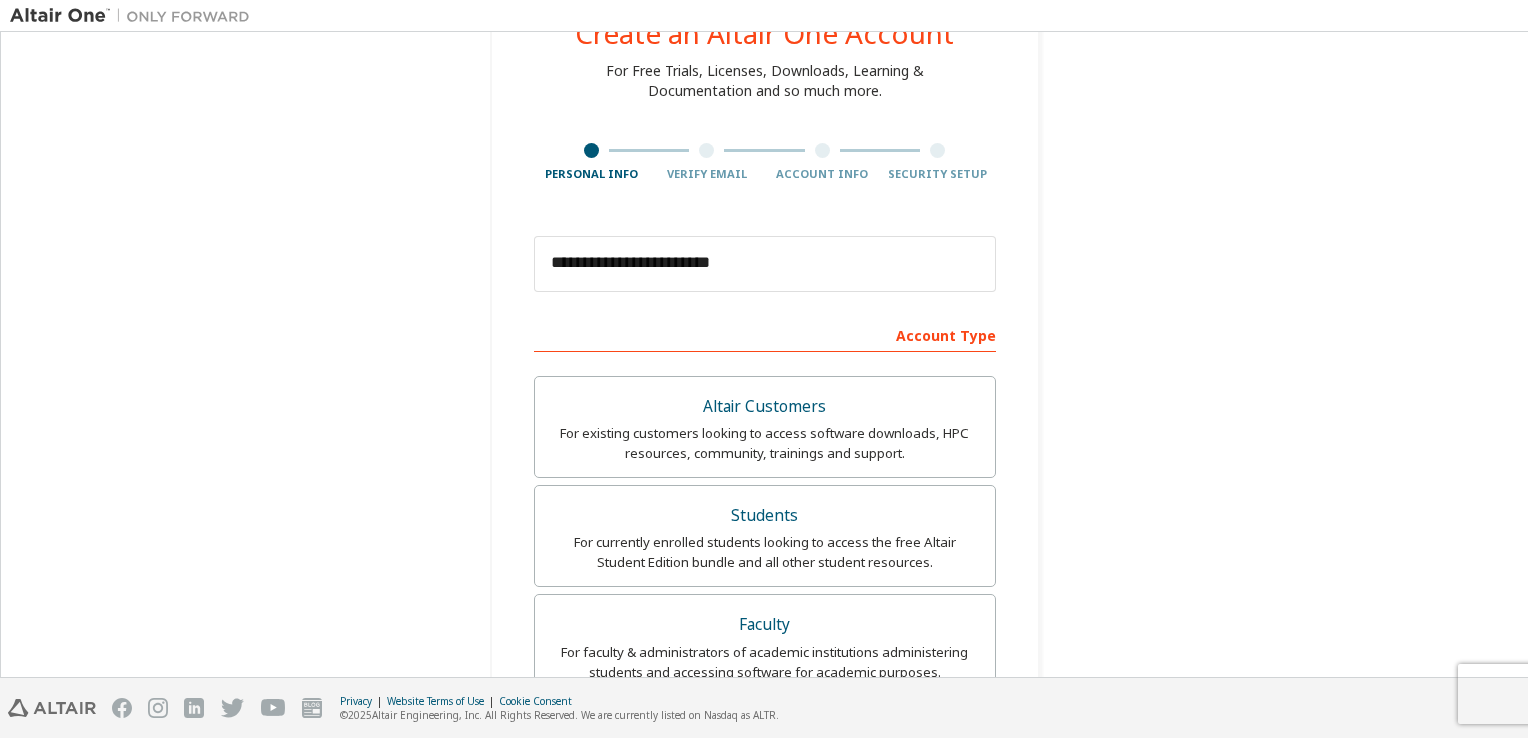 scroll, scrollTop: 84, scrollLeft: 0, axis: vertical 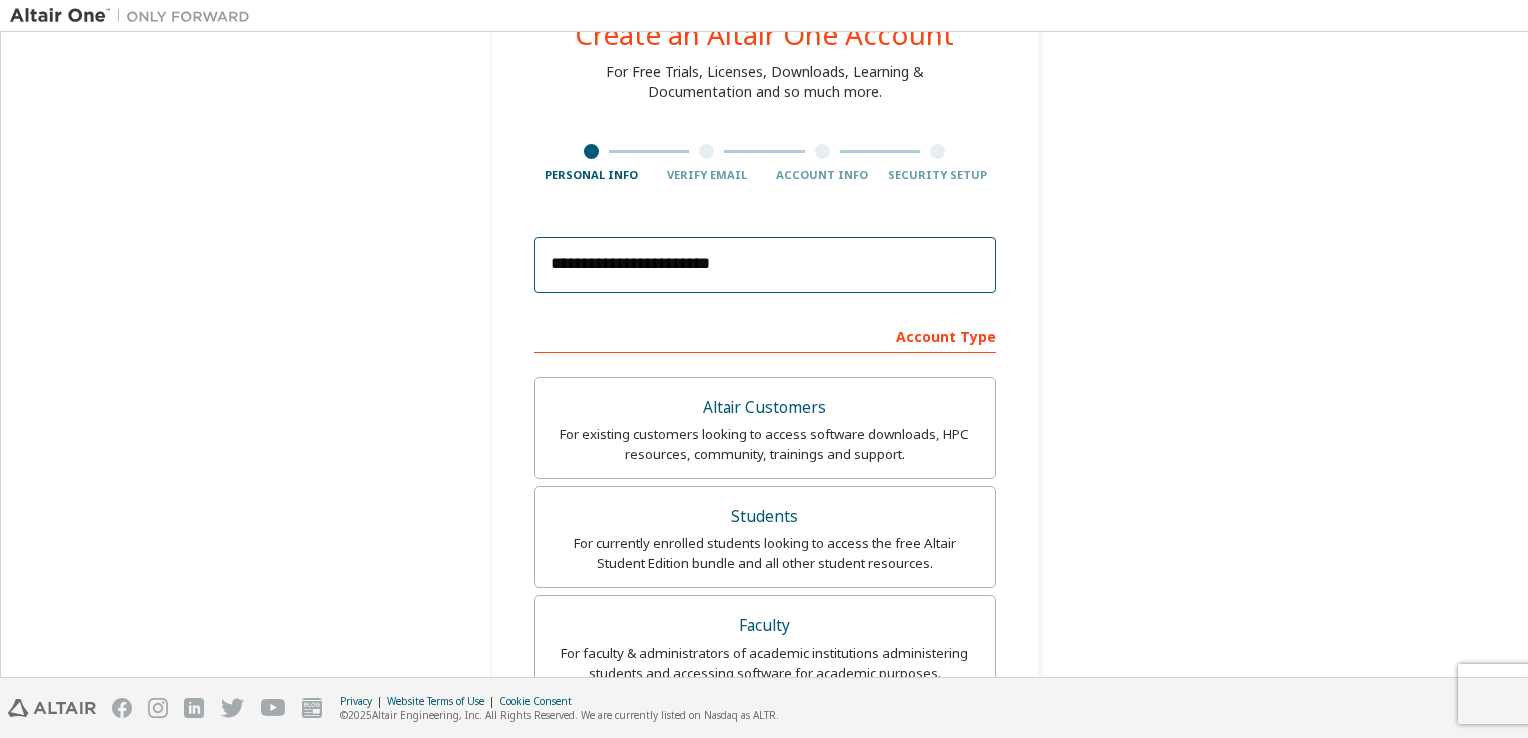 click on "**********" at bounding box center (765, 265) 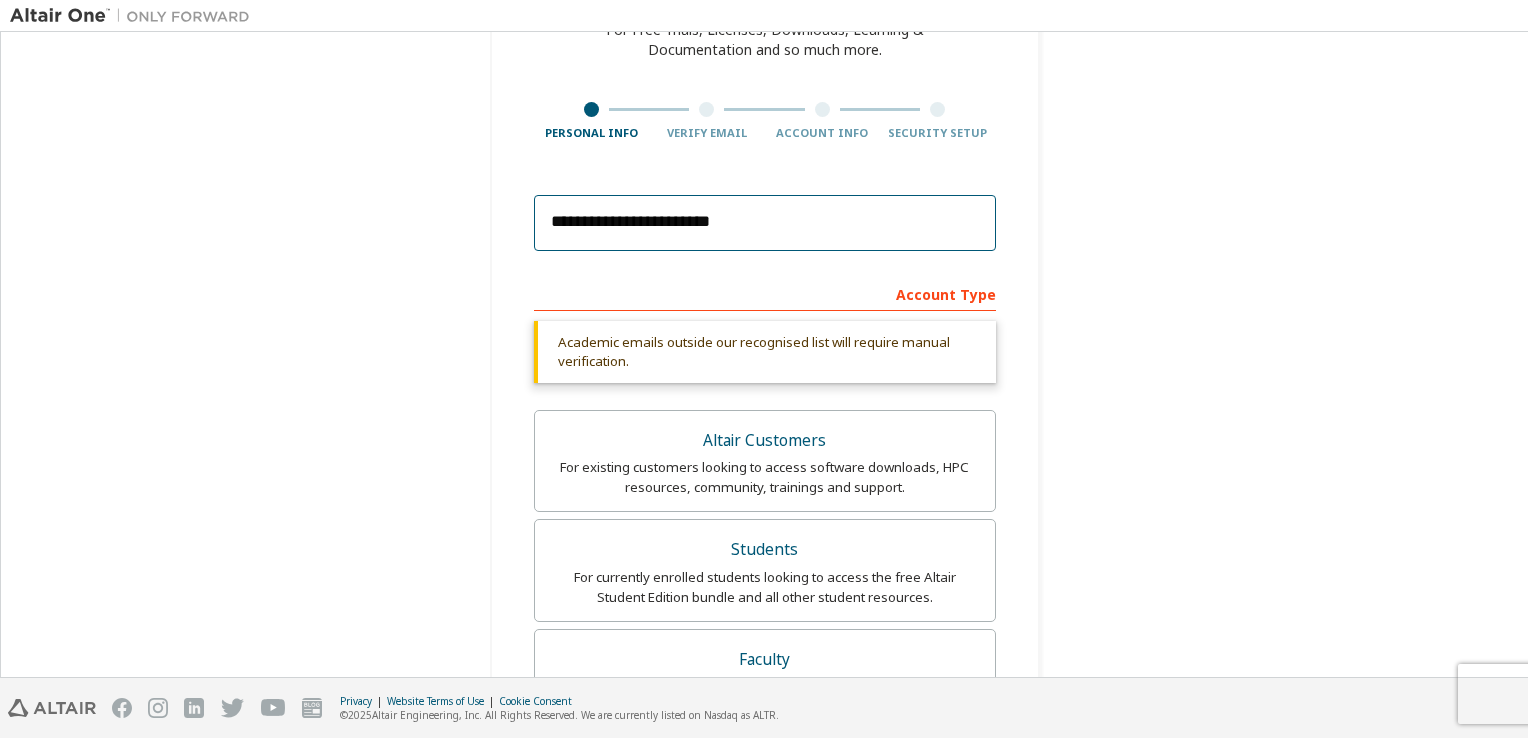 scroll, scrollTop: 59, scrollLeft: 0, axis: vertical 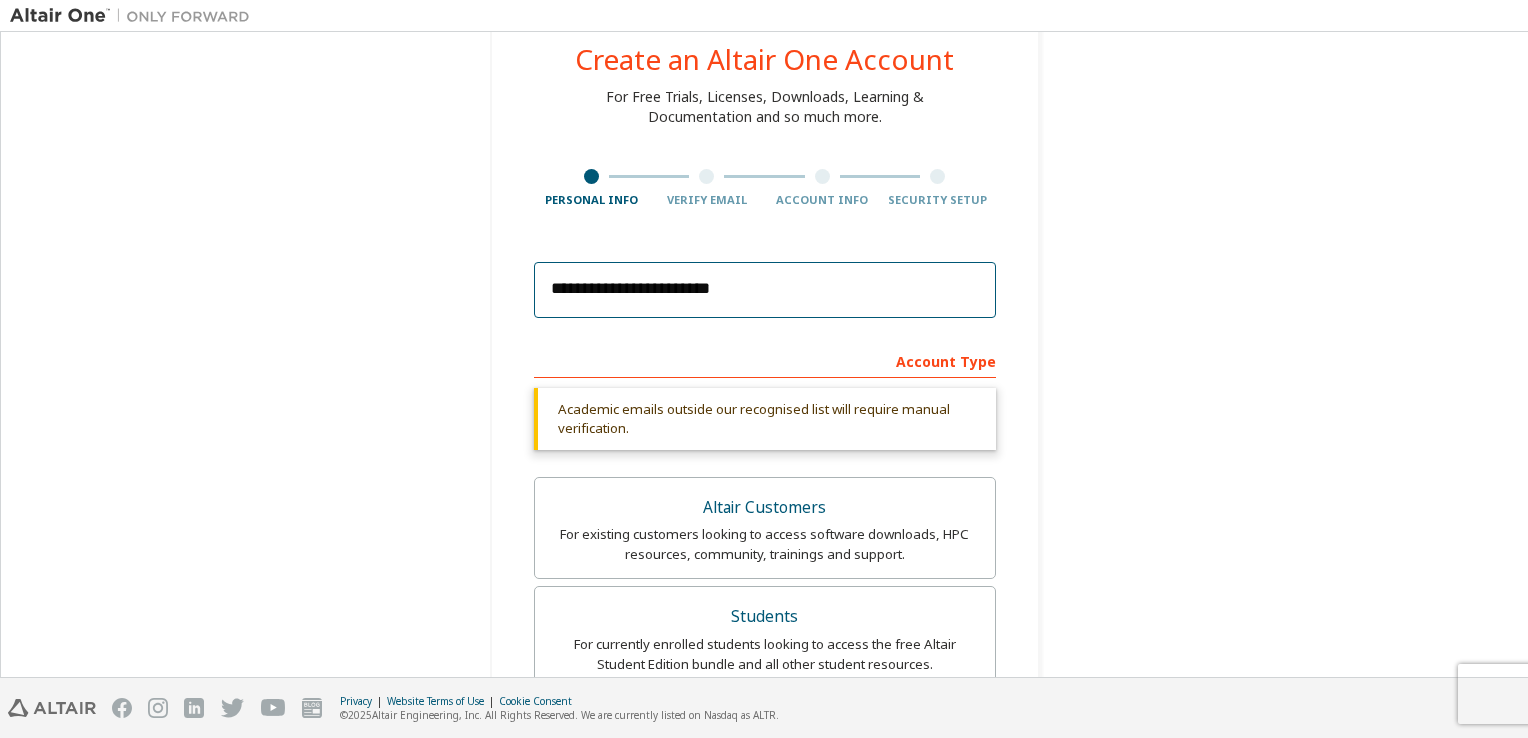 click on "**********" at bounding box center [765, 290] 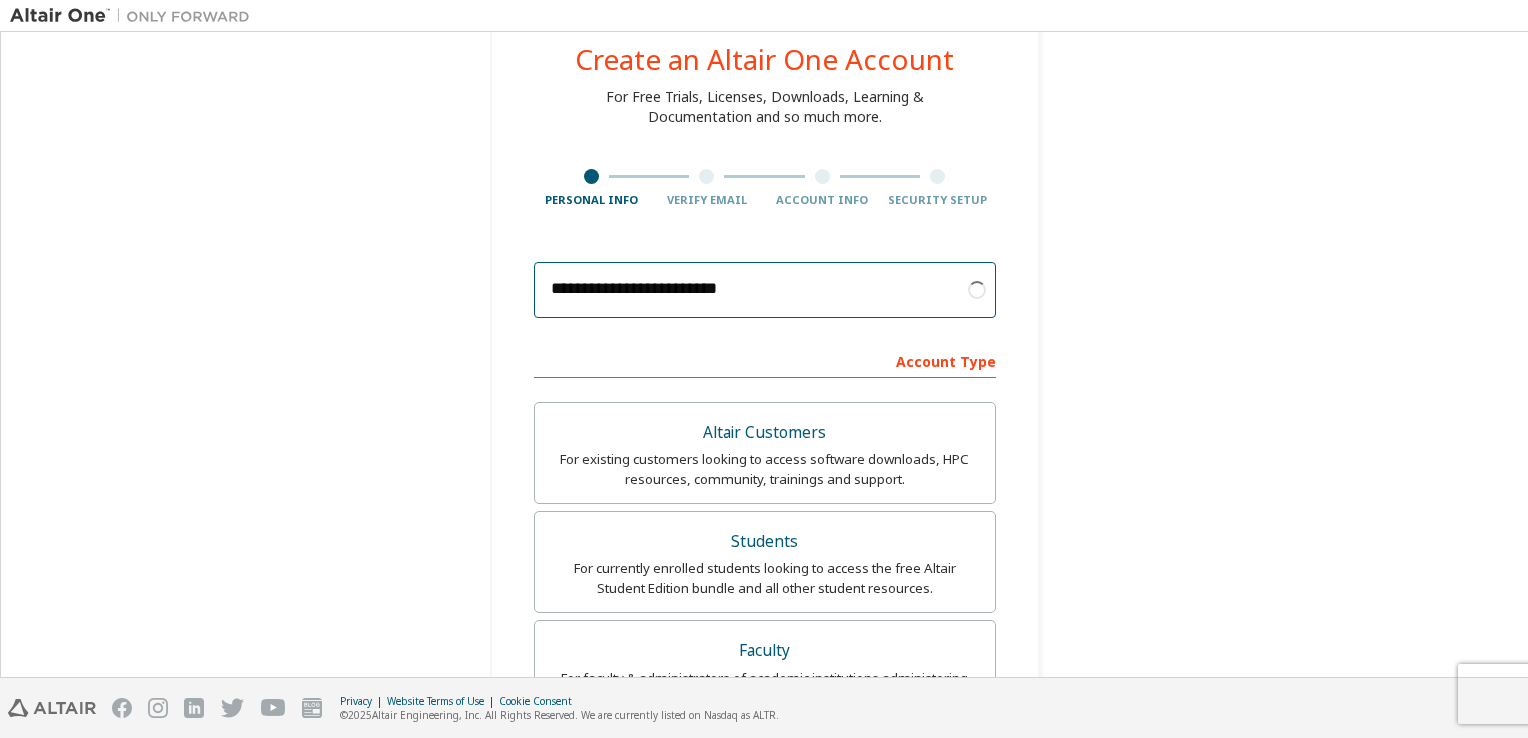 type on "**********" 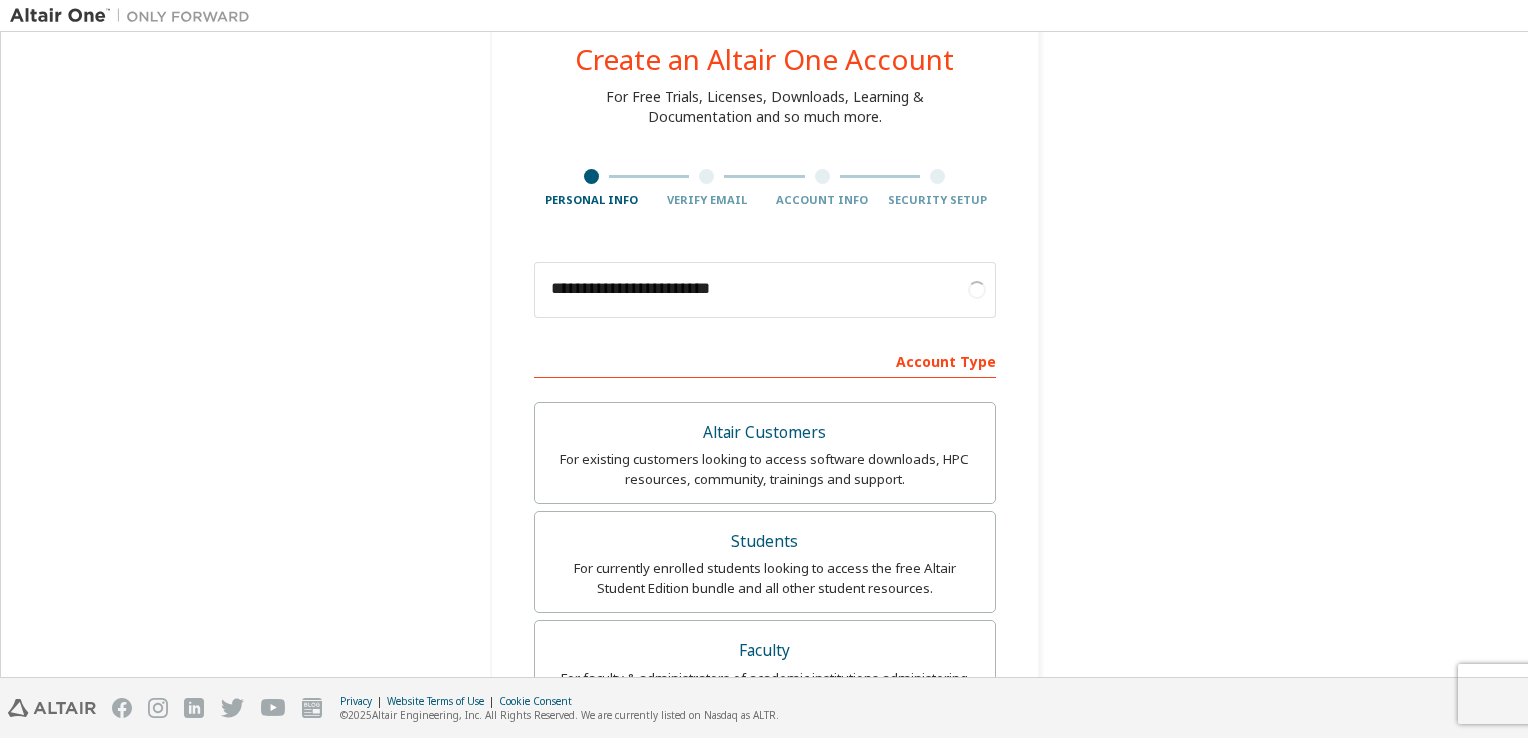 click on "**********" at bounding box center (764, 590) 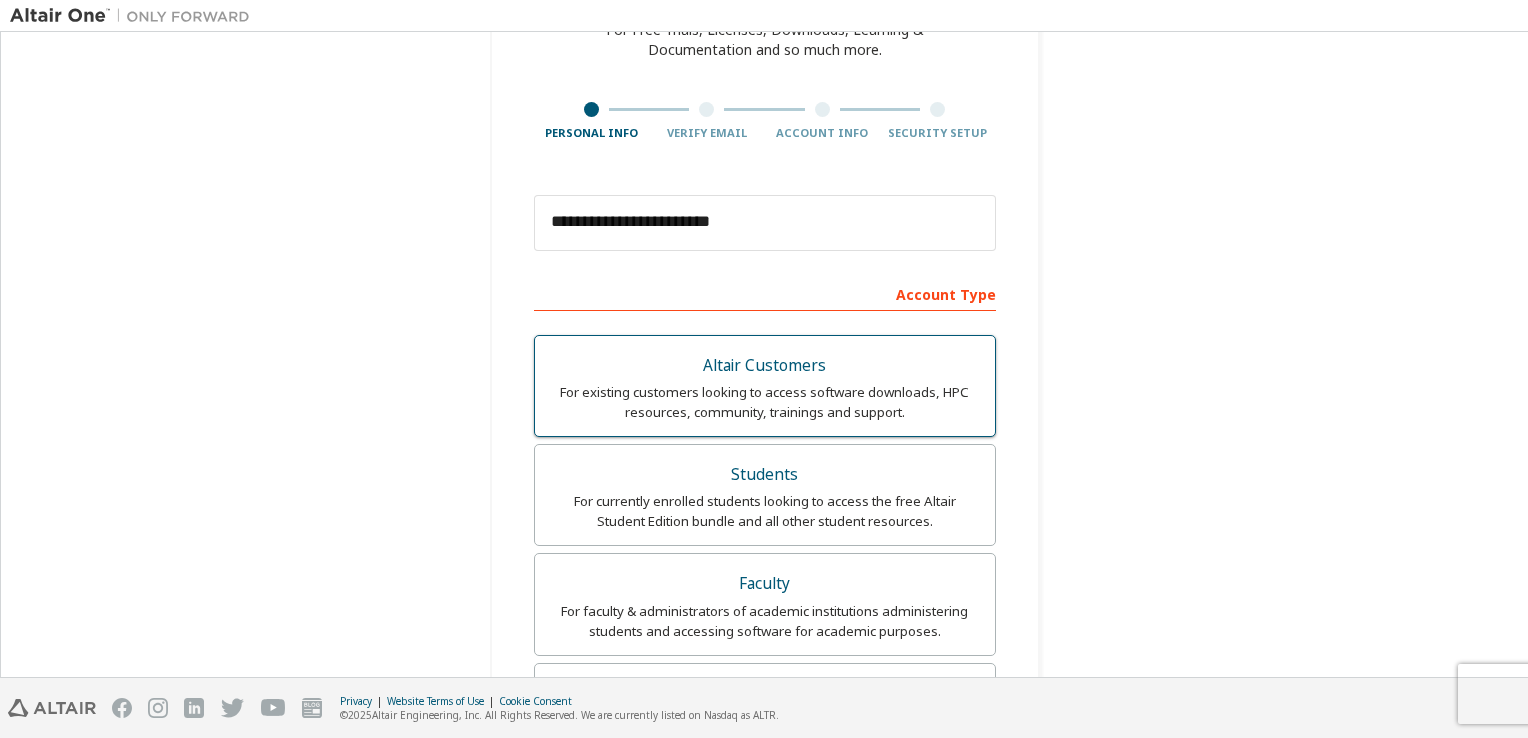 scroll, scrollTop: 159, scrollLeft: 0, axis: vertical 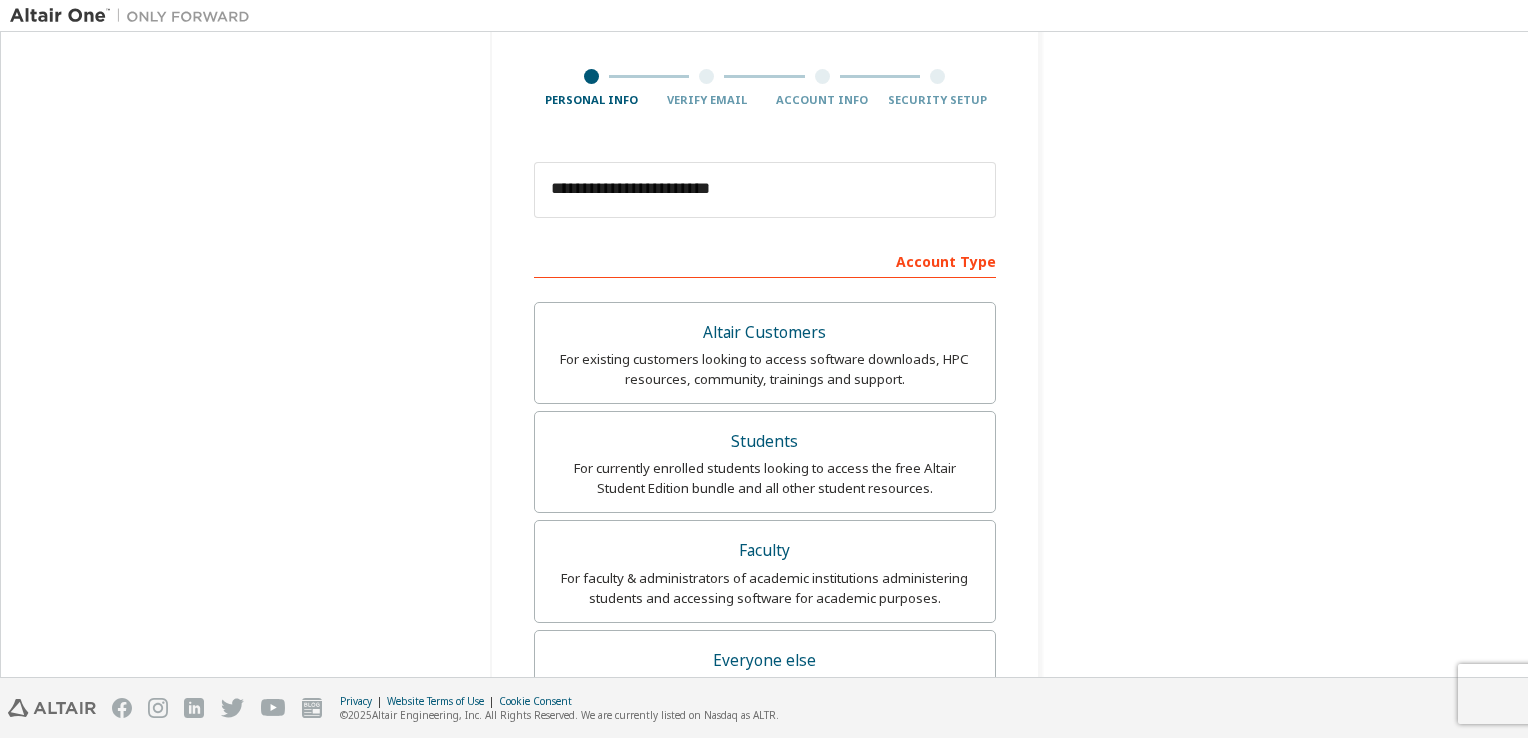 click on "**********" at bounding box center (764, 490) 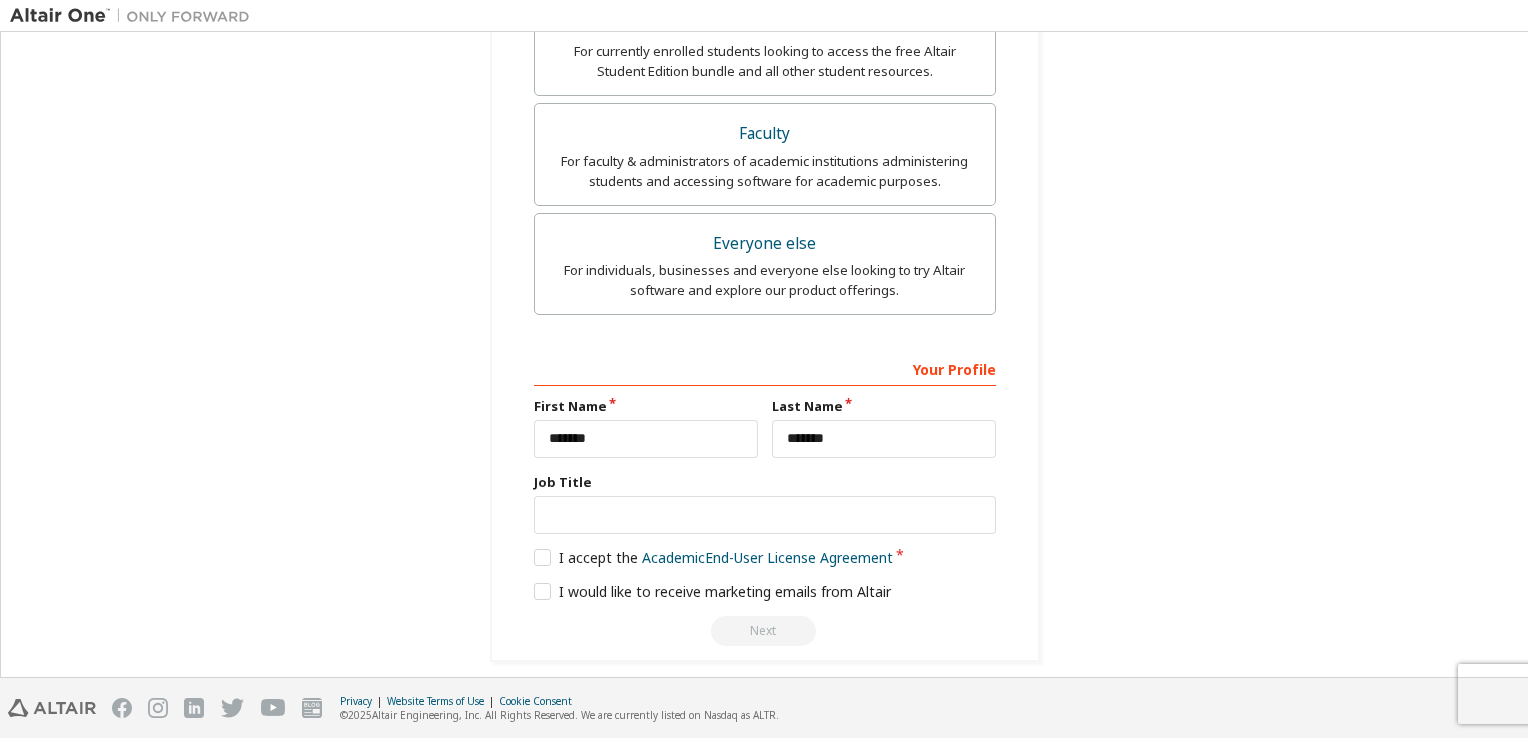 scroll, scrollTop: 584, scrollLeft: 0, axis: vertical 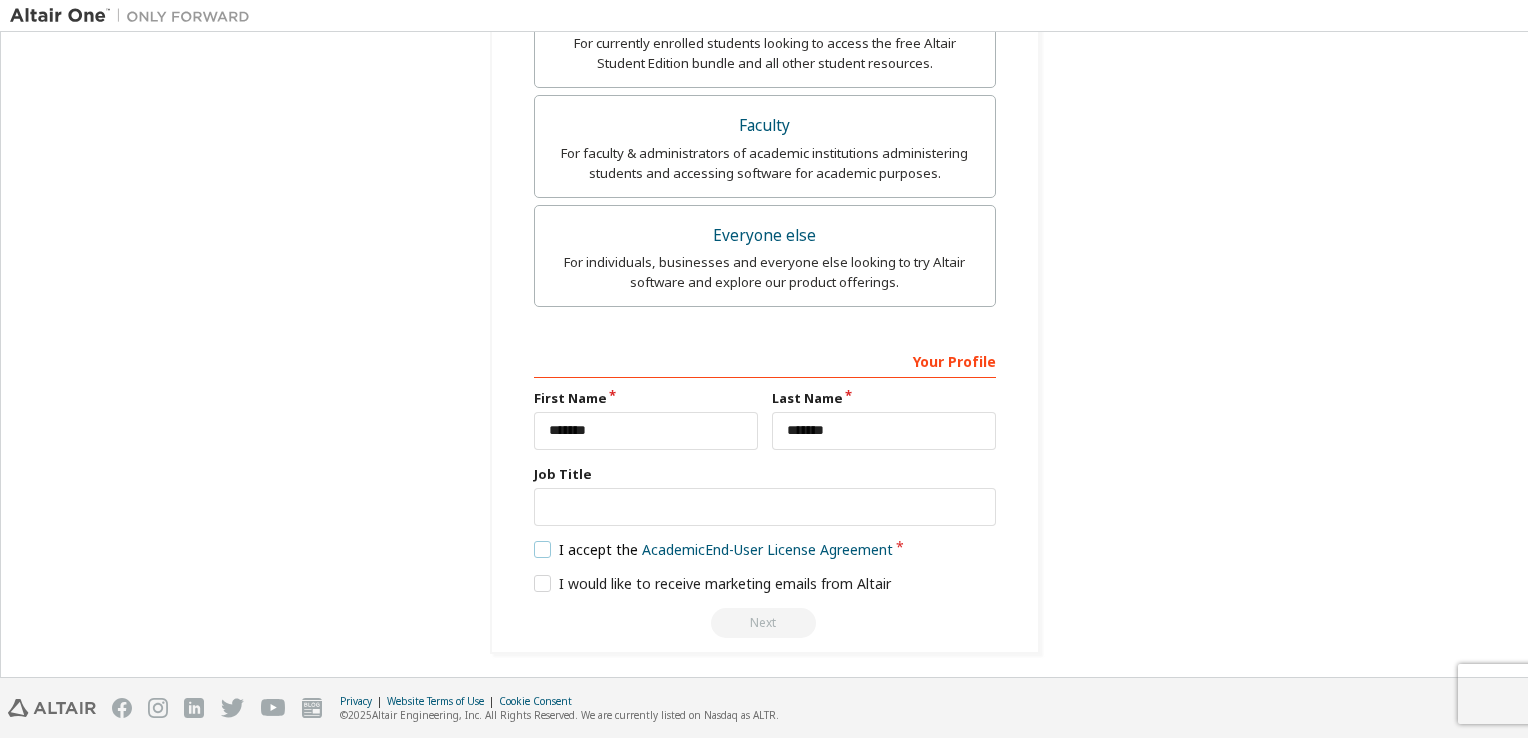 click on "I accept the   Academic   End-User License Agreement" at bounding box center [714, 549] 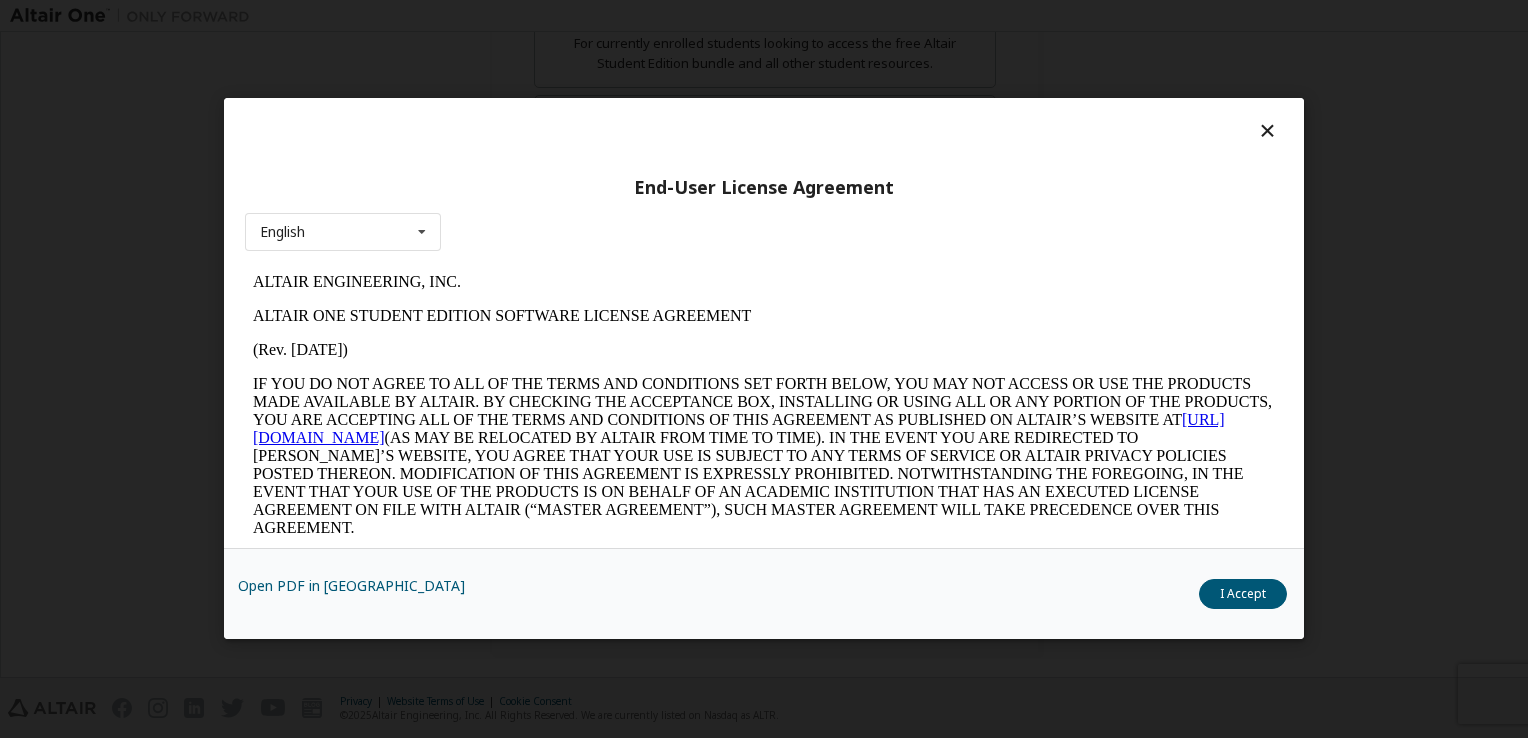 scroll, scrollTop: 0, scrollLeft: 0, axis: both 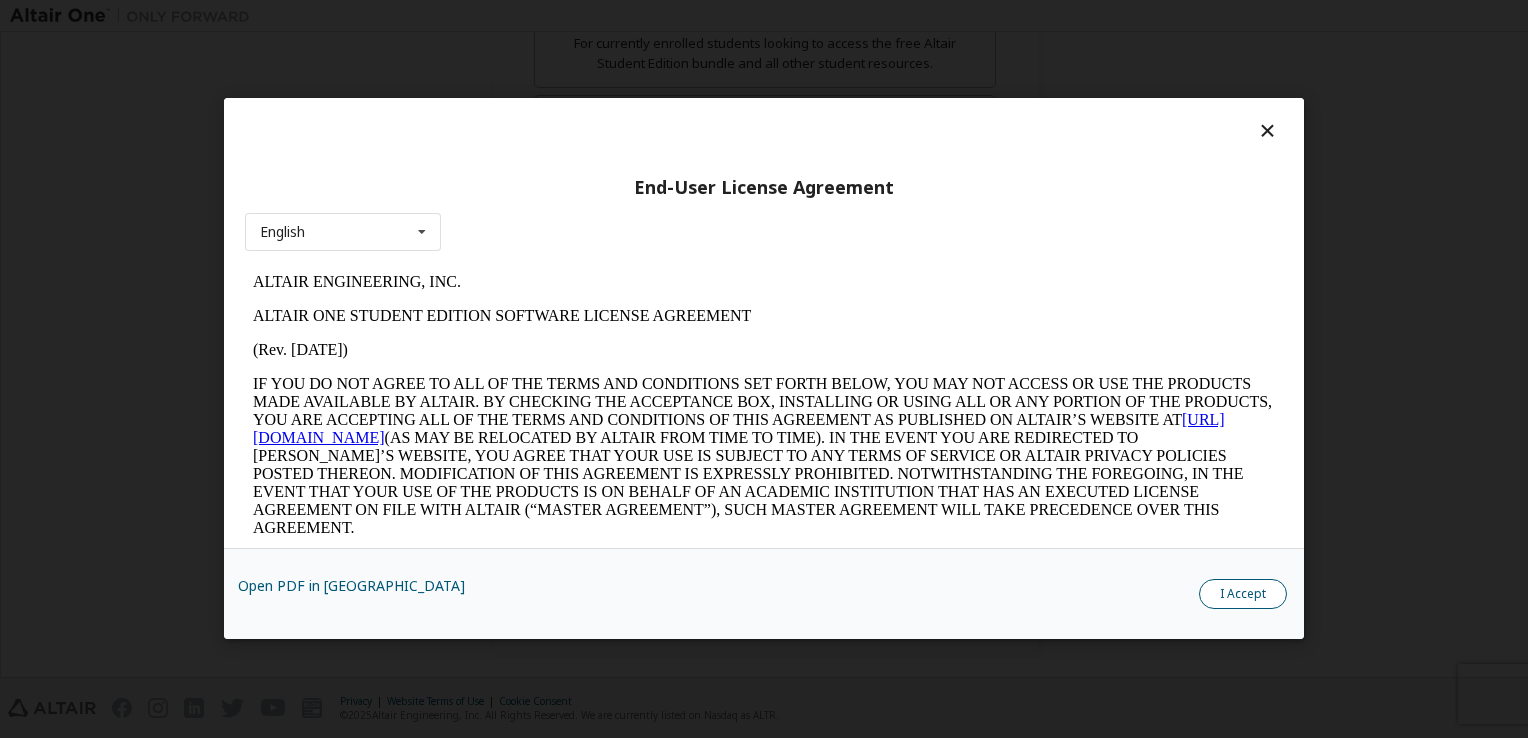 click on "I Accept" at bounding box center [1243, 595] 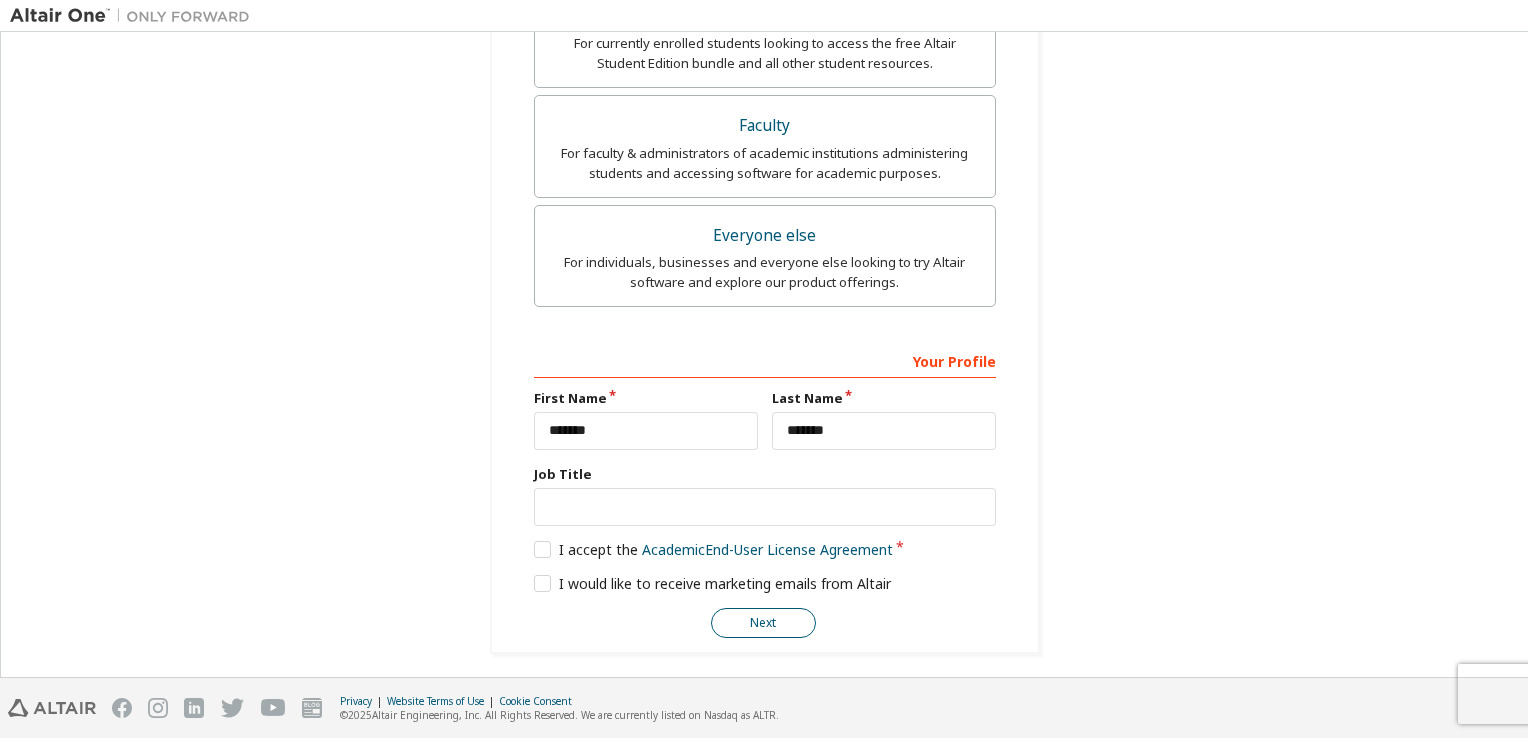 click on "Next" at bounding box center (763, 623) 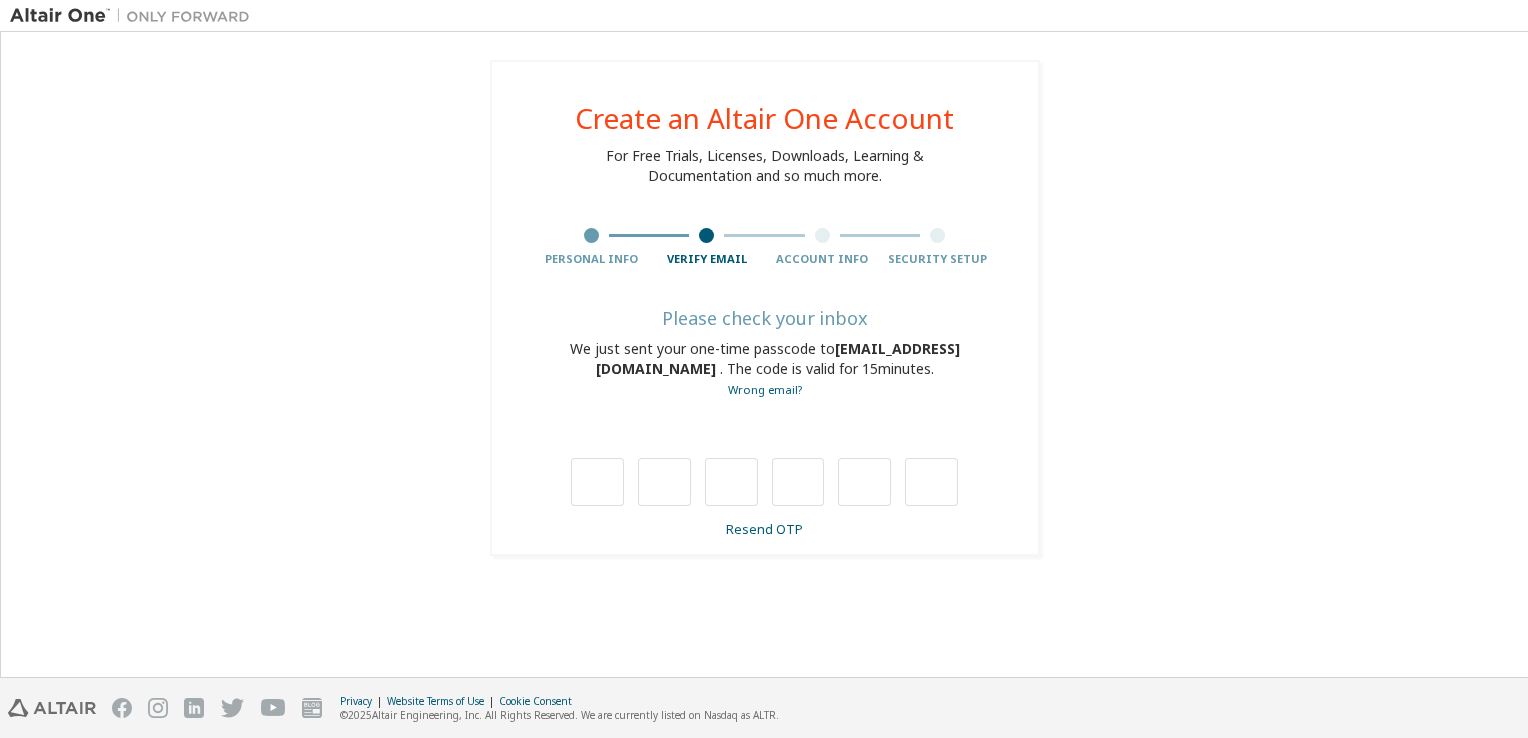 scroll, scrollTop: 0, scrollLeft: 0, axis: both 